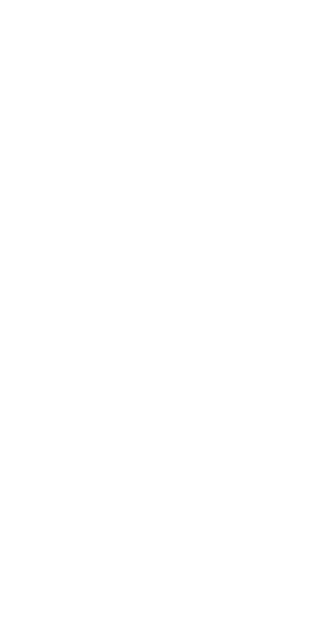 scroll, scrollTop: 0, scrollLeft: 0, axis: both 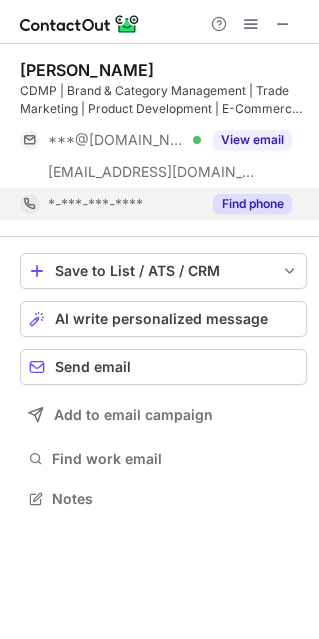 click on "Find phone" at bounding box center [246, 204] 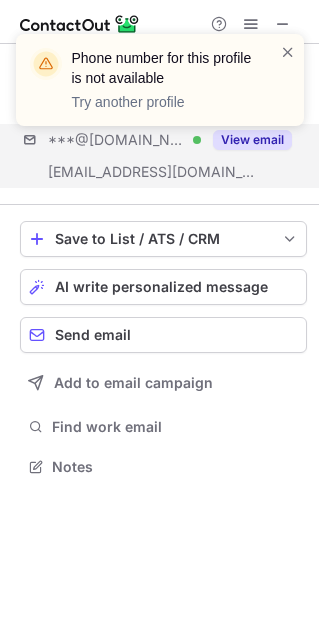 scroll, scrollTop: 452, scrollLeft: 319, axis: both 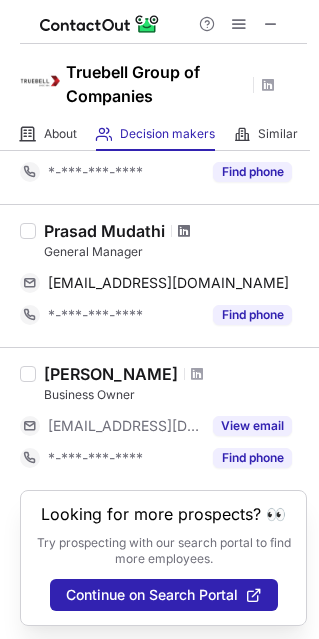 click at bounding box center (184, 231) 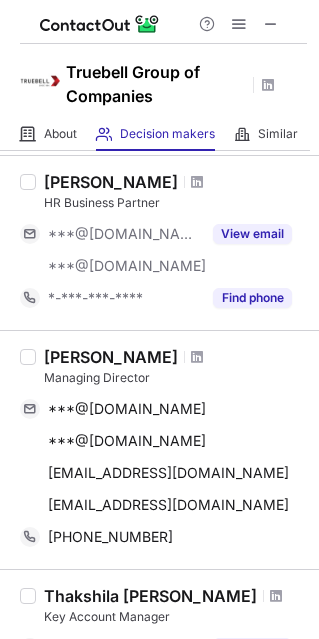 scroll, scrollTop: 259, scrollLeft: 0, axis: vertical 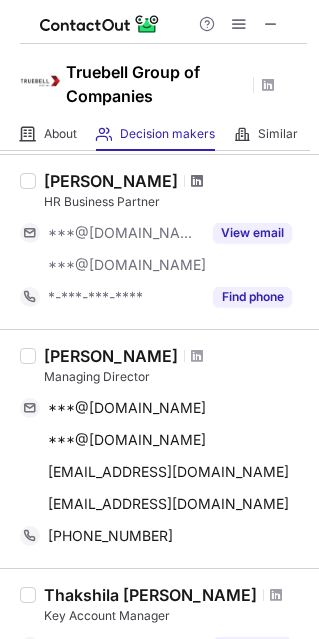 click at bounding box center [197, 181] 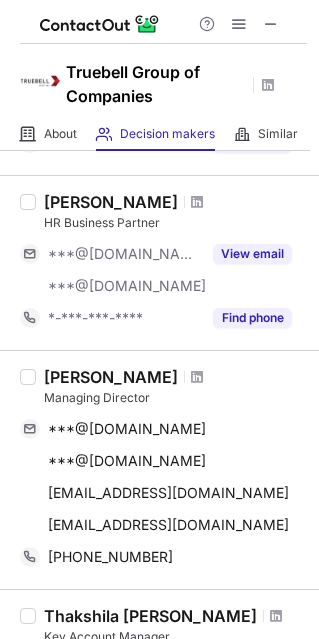 scroll, scrollTop: 310, scrollLeft: 0, axis: vertical 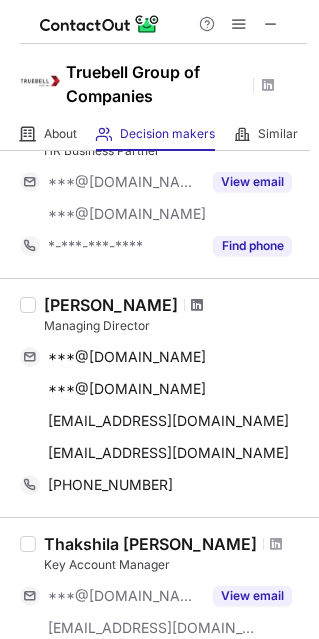 click at bounding box center [197, 305] 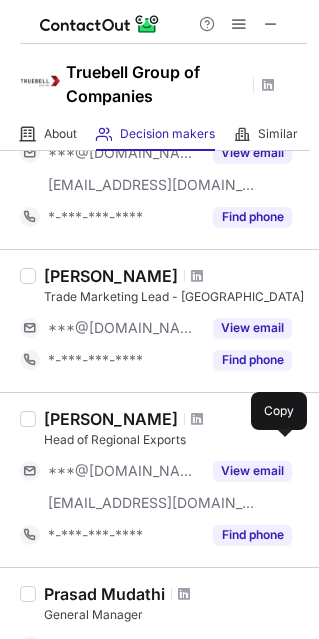 scroll, scrollTop: 754, scrollLeft: 0, axis: vertical 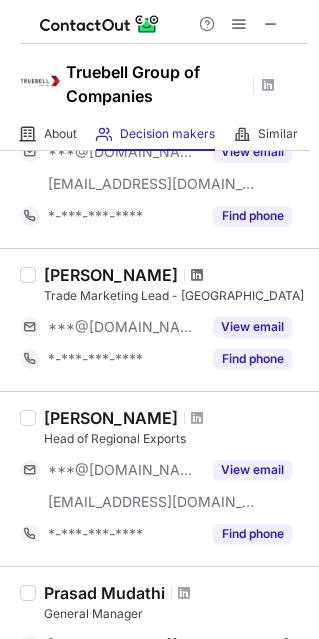 click at bounding box center [197, 275] 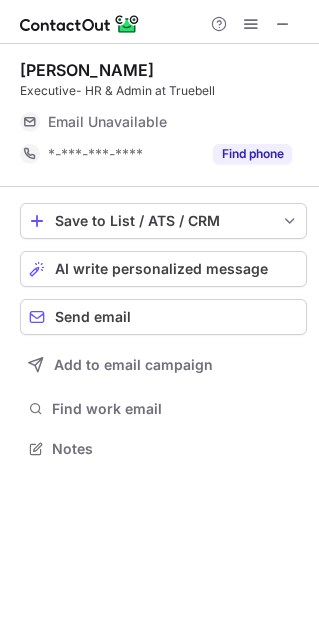 scroll, scrollTop: 10, scrollLeft: 10, axis: both 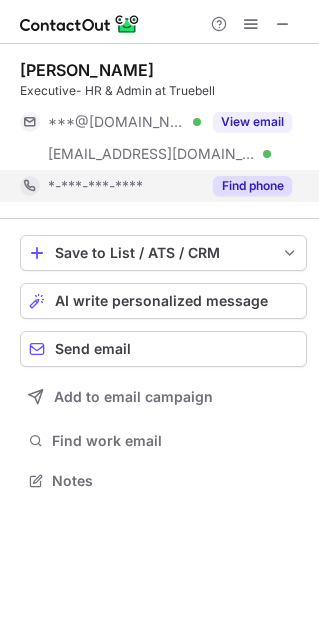 click on "Find phone" at bounding box center [252, 186] 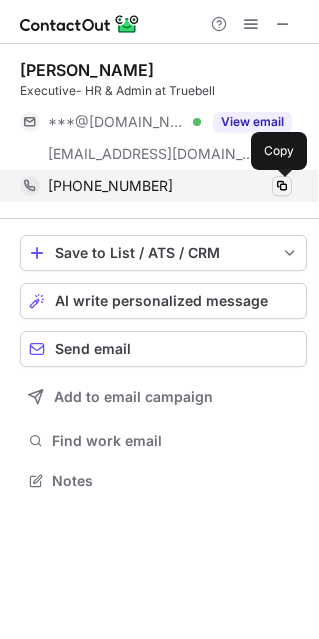 click at bounding box center (282, 186) 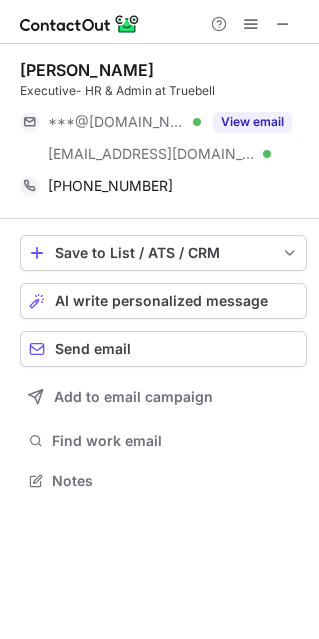 scroll, scrollTop: 466, scrollLeft: 319, axis: both 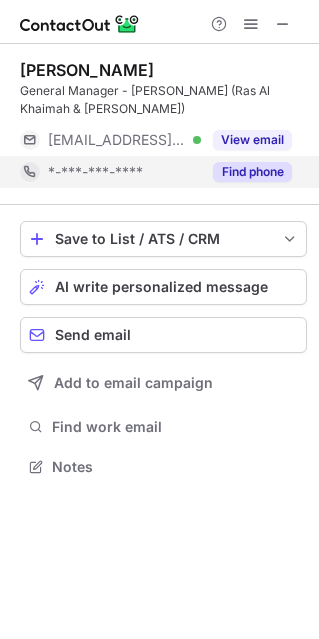 click on "Find phone" at bounding box center (246, 172) 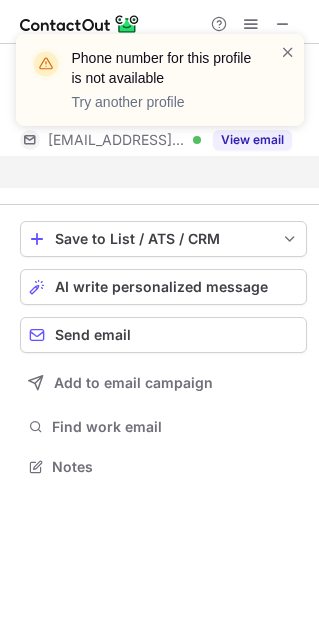 scroll, scrollTop: 420, scrollLeft: 319, axis: both 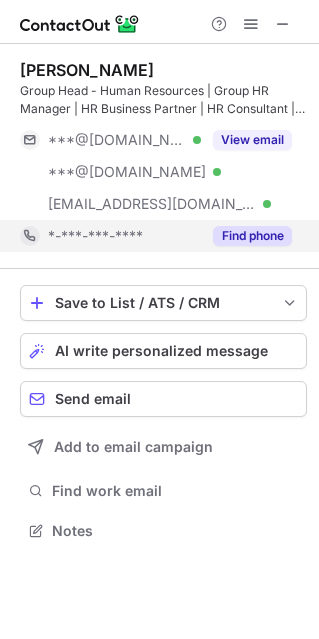 click on "Find phone" at bounding box center [252, 236] 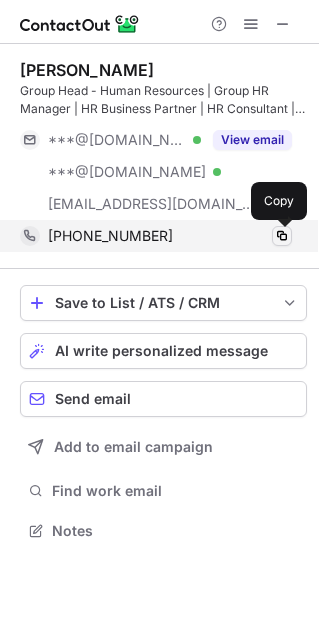 click at bounding box center (282, 236) 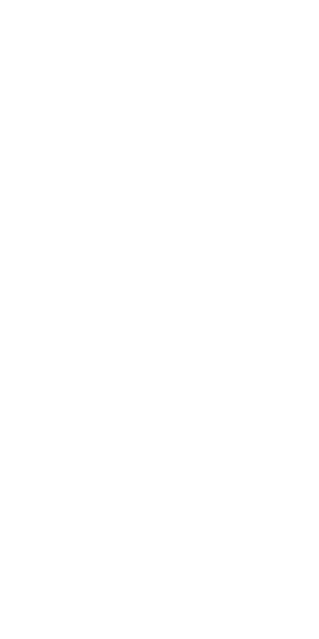 scroll, scrollTop: 0, scrollLeft: 0, axis: both 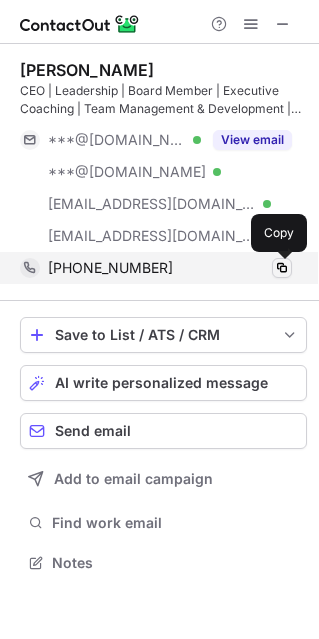 click at bounding box center (282, 268) 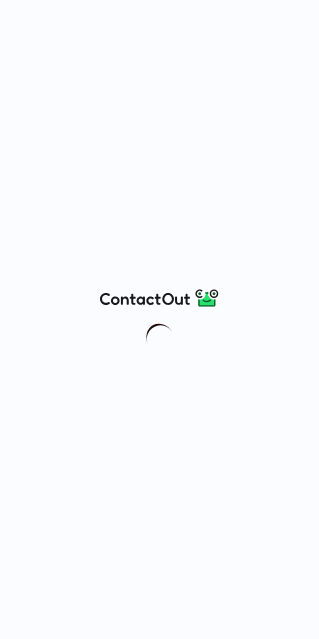 scroll, scrollTop: 0, scrollLeft: 0, axis: both 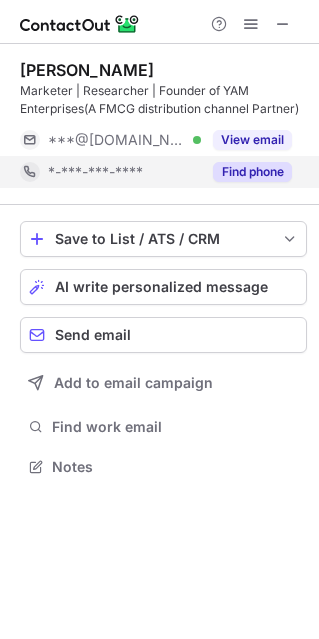 click on "Find phone" at bounding box center [252, 172] 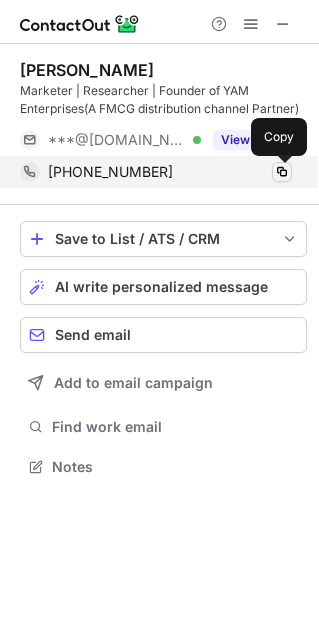 click at bounding box center (282, 172) 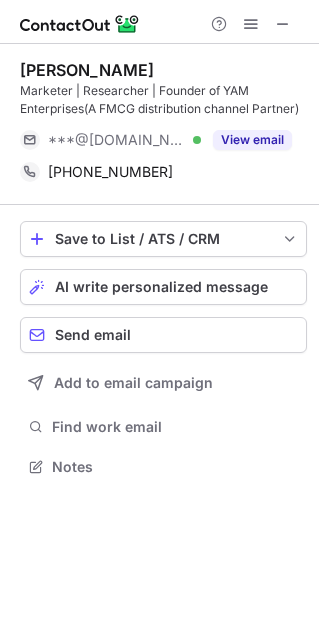 scroll, scrollTop: 452, scrollLeft: 319, axis: both 